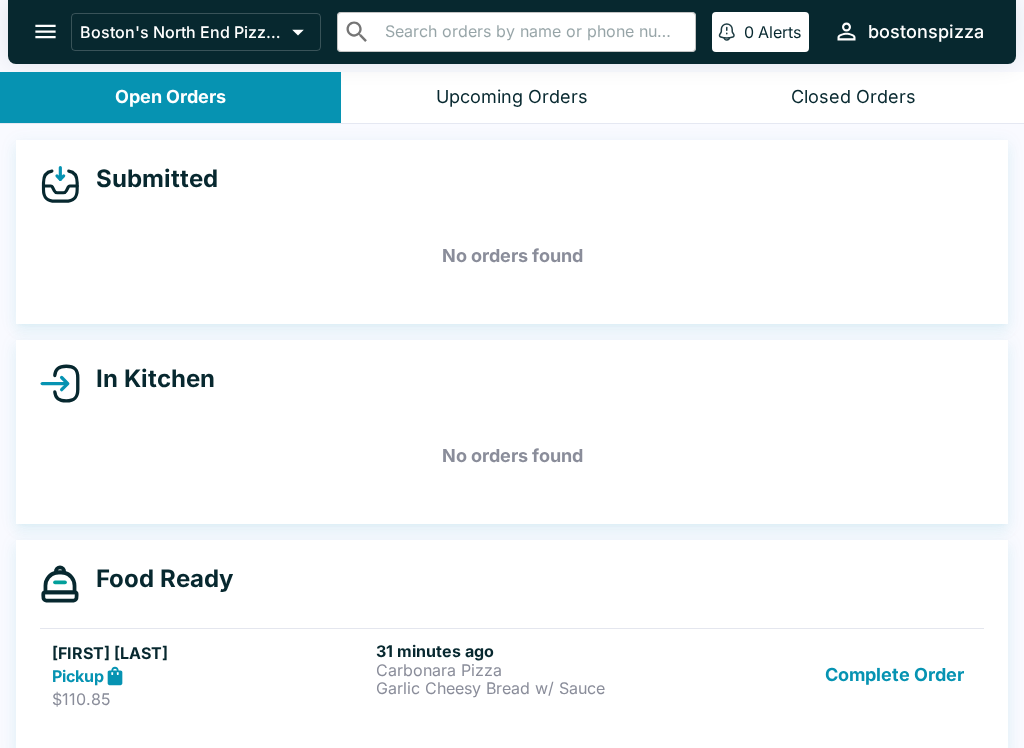 click on "Complete Order" at bounding box center [894, 675] 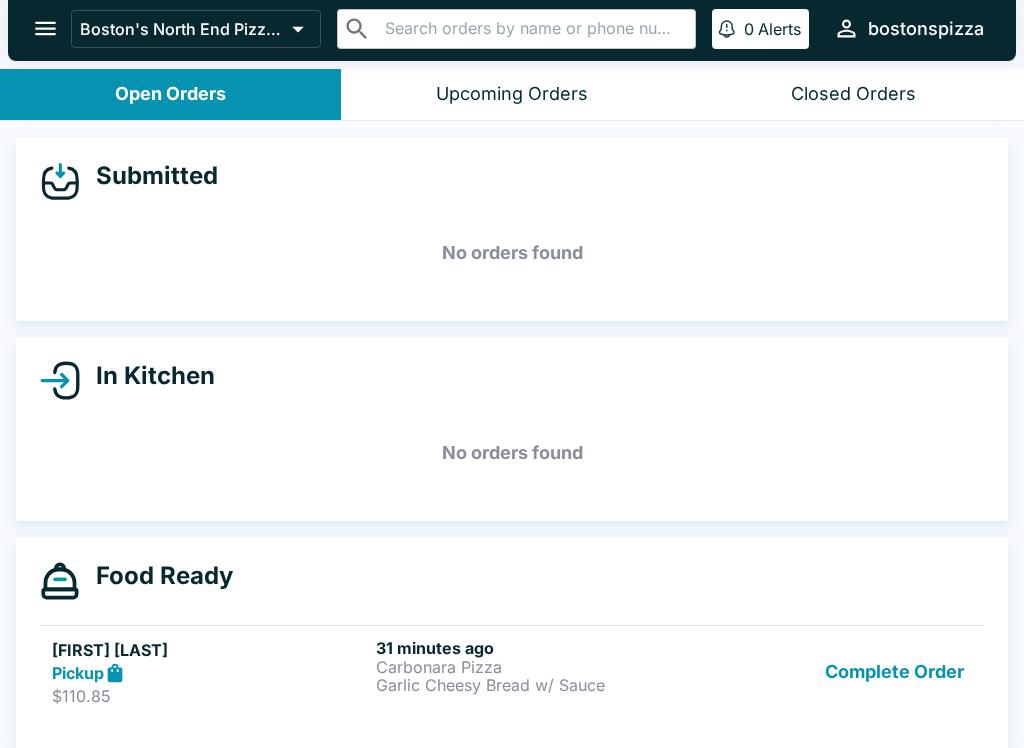 scroll, scrollTop: 0, scrollLeft: 0, axis: both 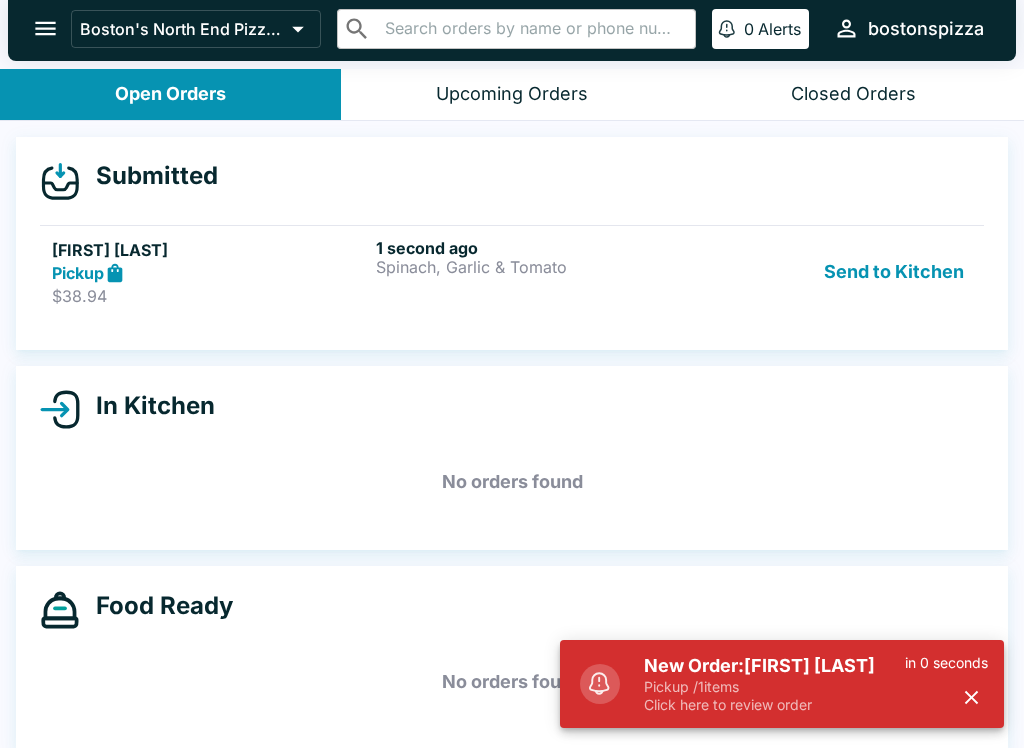 click on "New Order:   [FIRST] [LAST]" at bounding box center [774, 666] 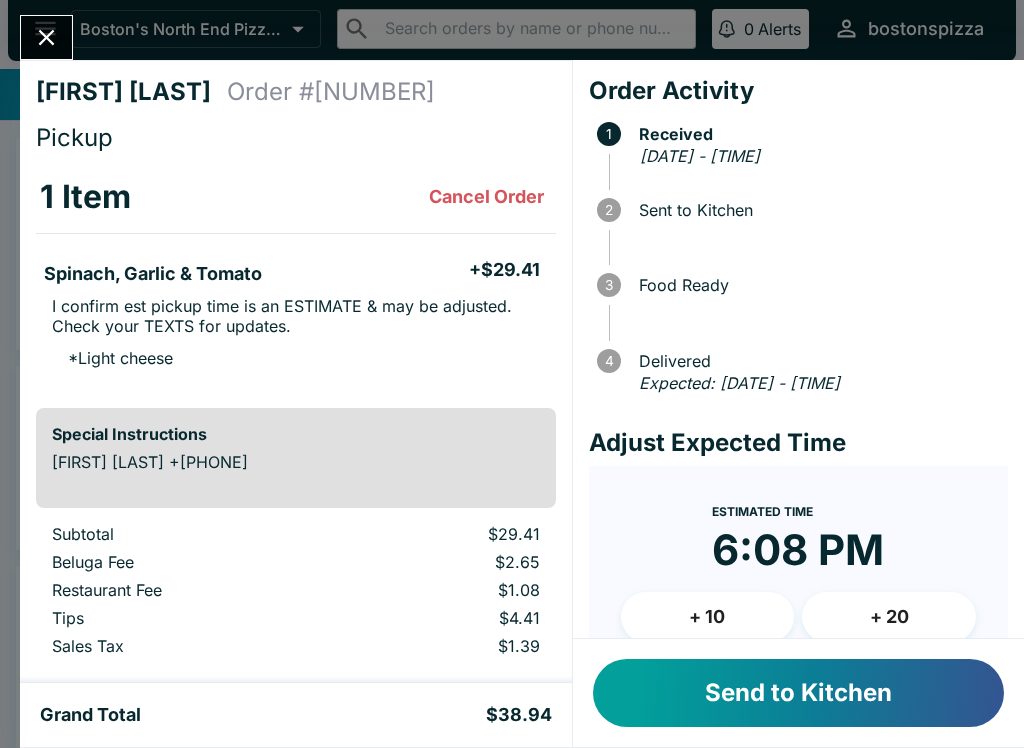 click on "Send to Kitchen" at bounding box center [798, 693] 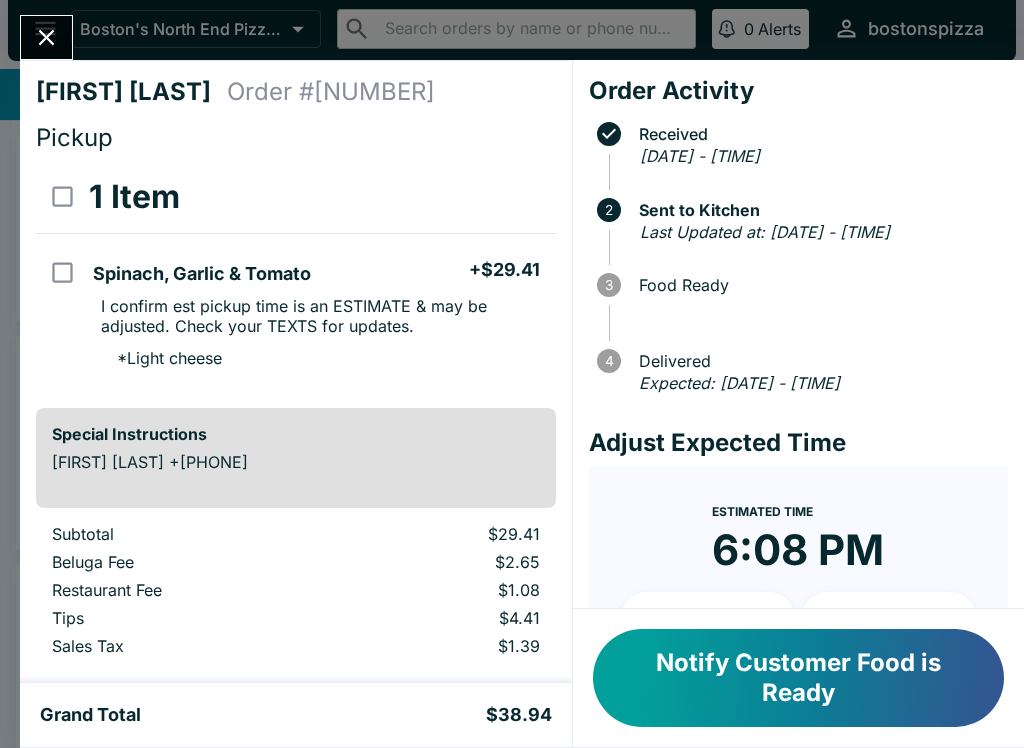 scroll, scrollTop: 0, scrollLeft: 0, axis: both 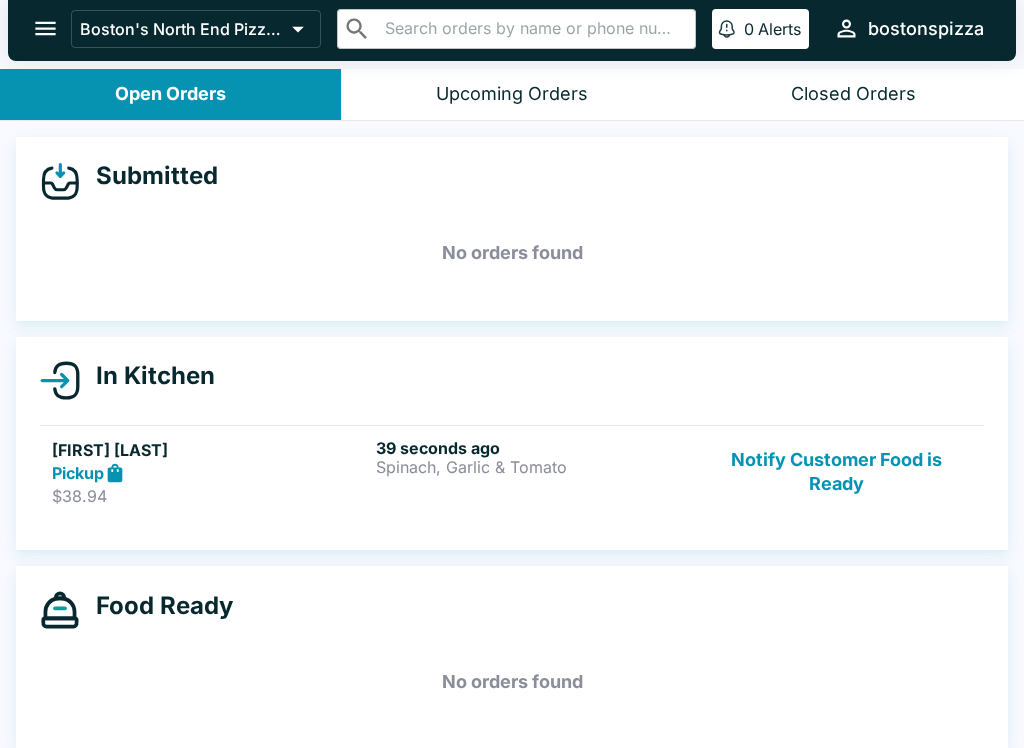 click on "Spinach, Garlic & Tomato" at bounding box center [534, 467] 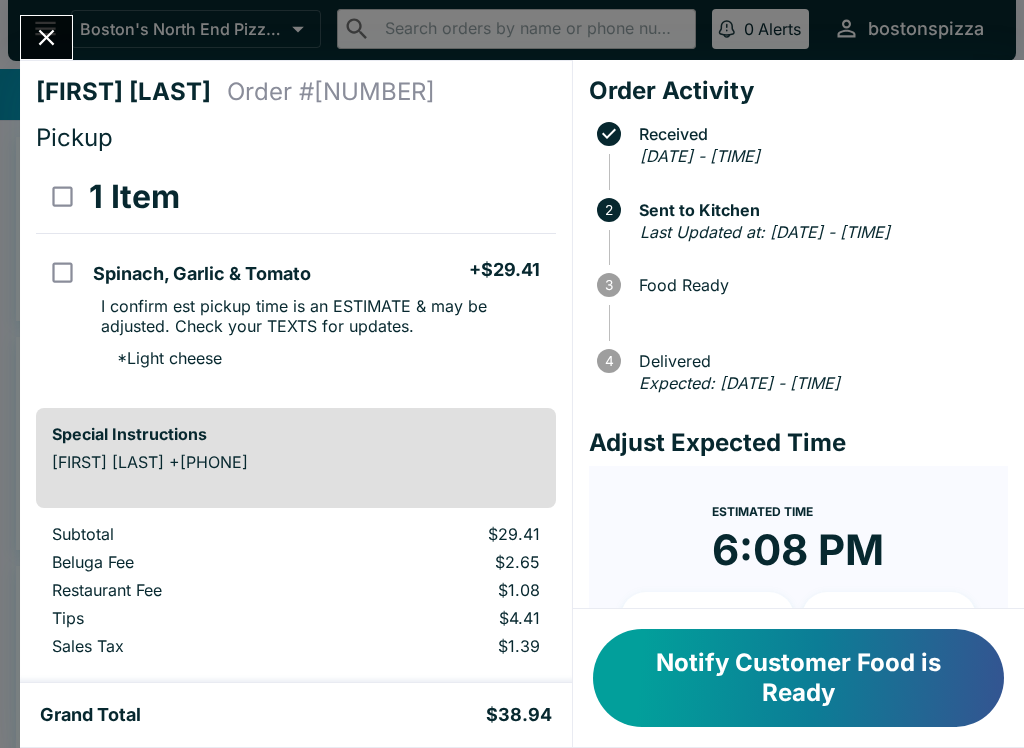 scroll, scrollTop: 0, scrollLeft: 0, axis: both 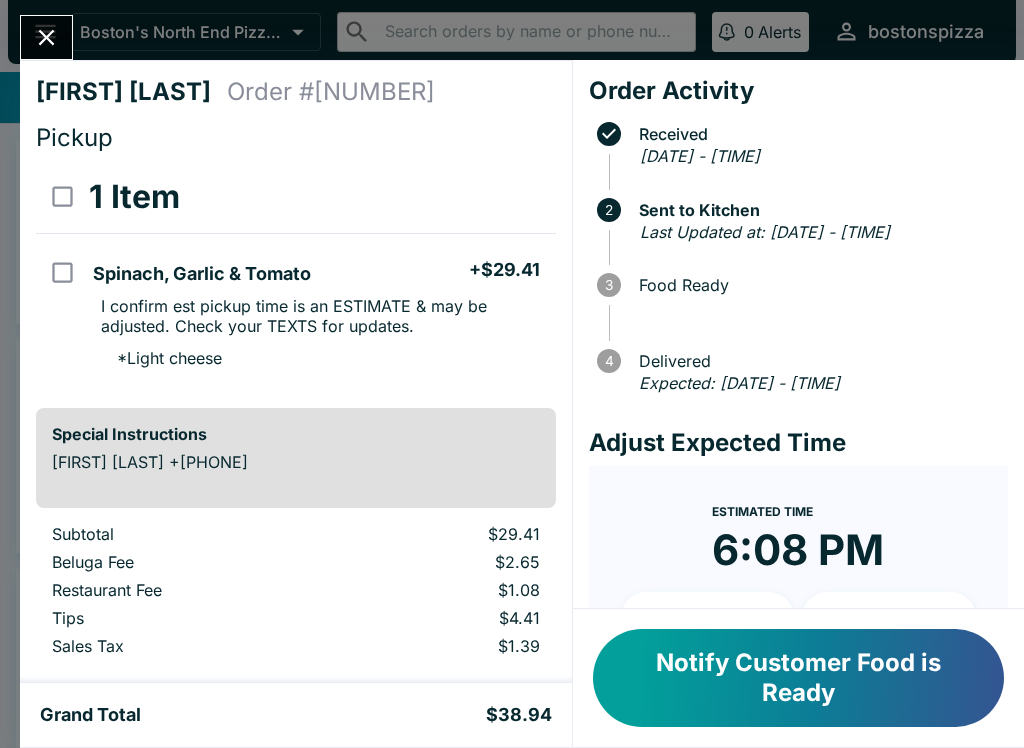 click at bounding box center (46, 37) 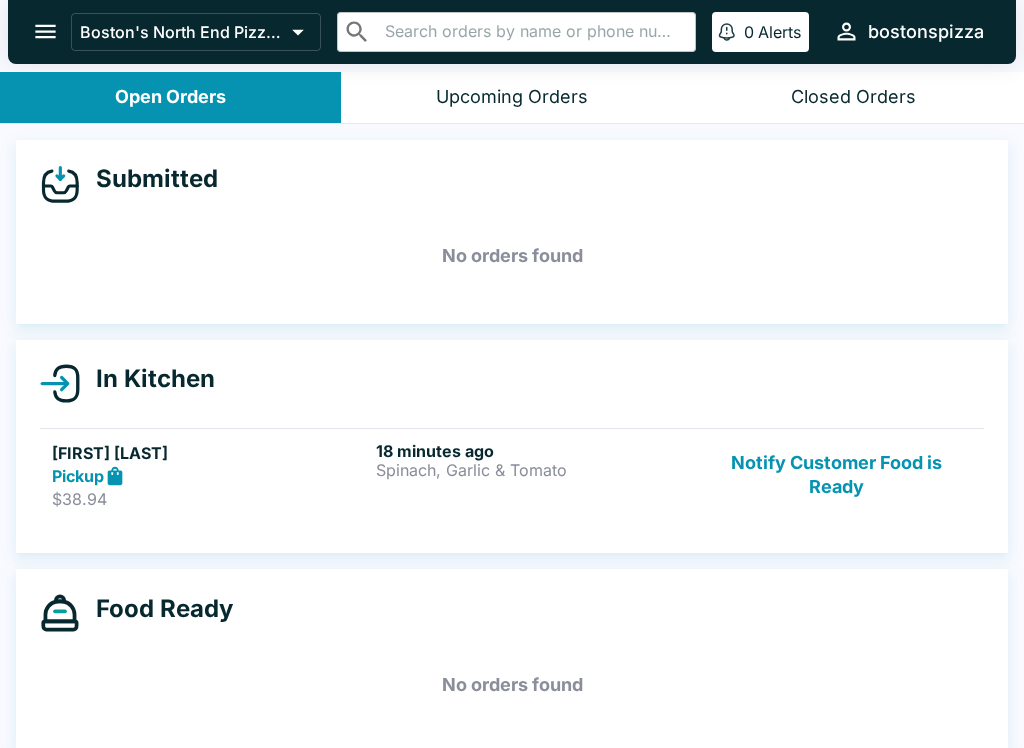 click on "[FIRST] [LAST]" at bounding box center [210, 453] 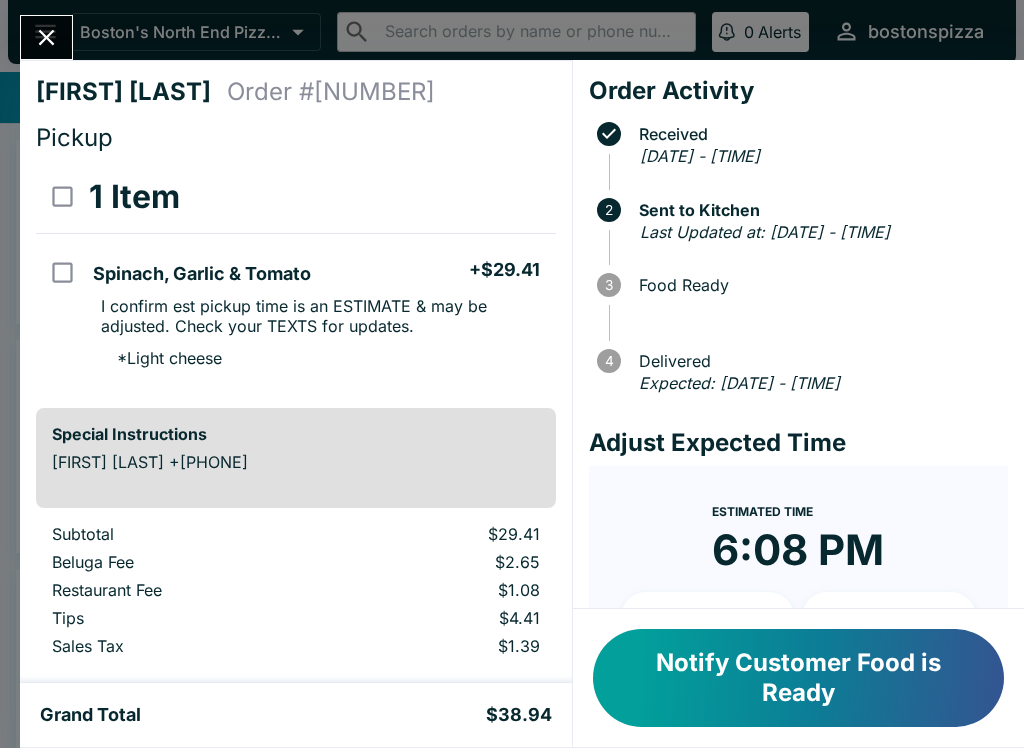 click at bounding box center (46, 37) 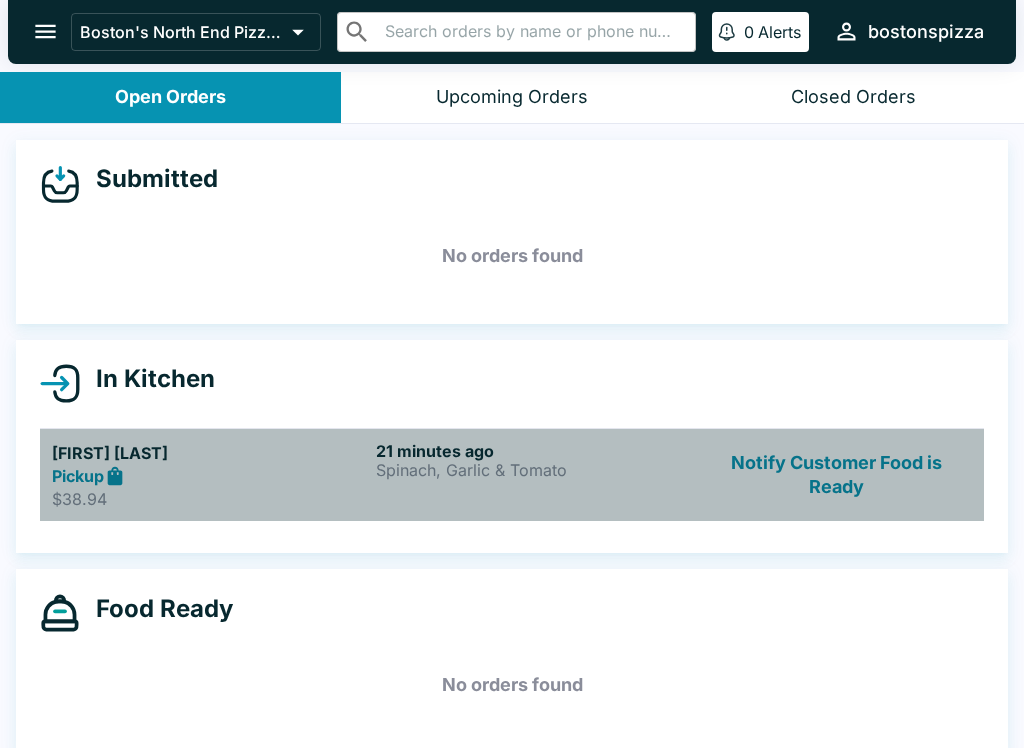 click on "[FIRST] [LAST]" at bounding box center [210, 453] 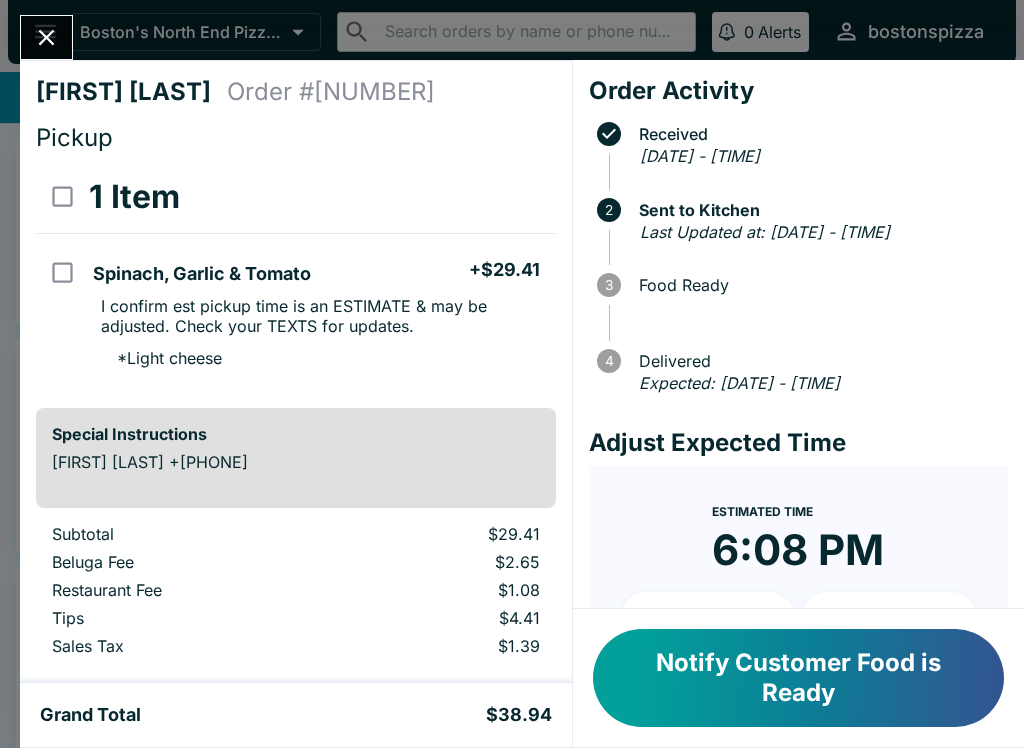 scroll, scrollTop: 0, scrollLeft: 0, axis: both 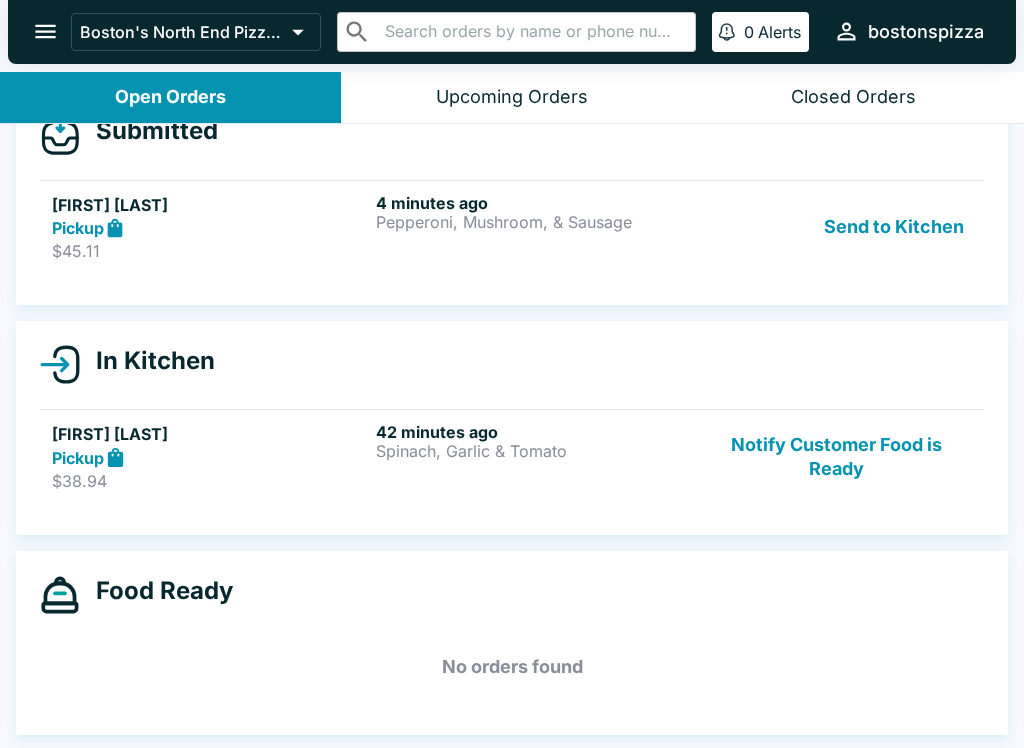 click on "Pepperoni, Mushroom, & Sausage" at bounding box center [534, 222] 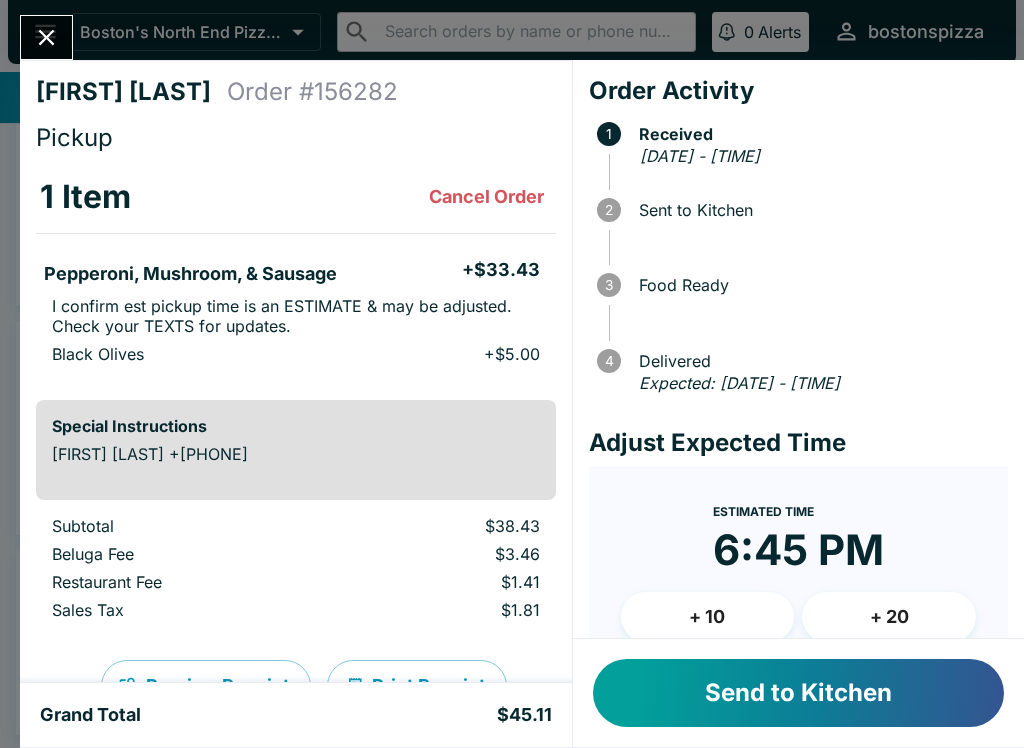 click on "+ 10" at bounding box center (708, 617) 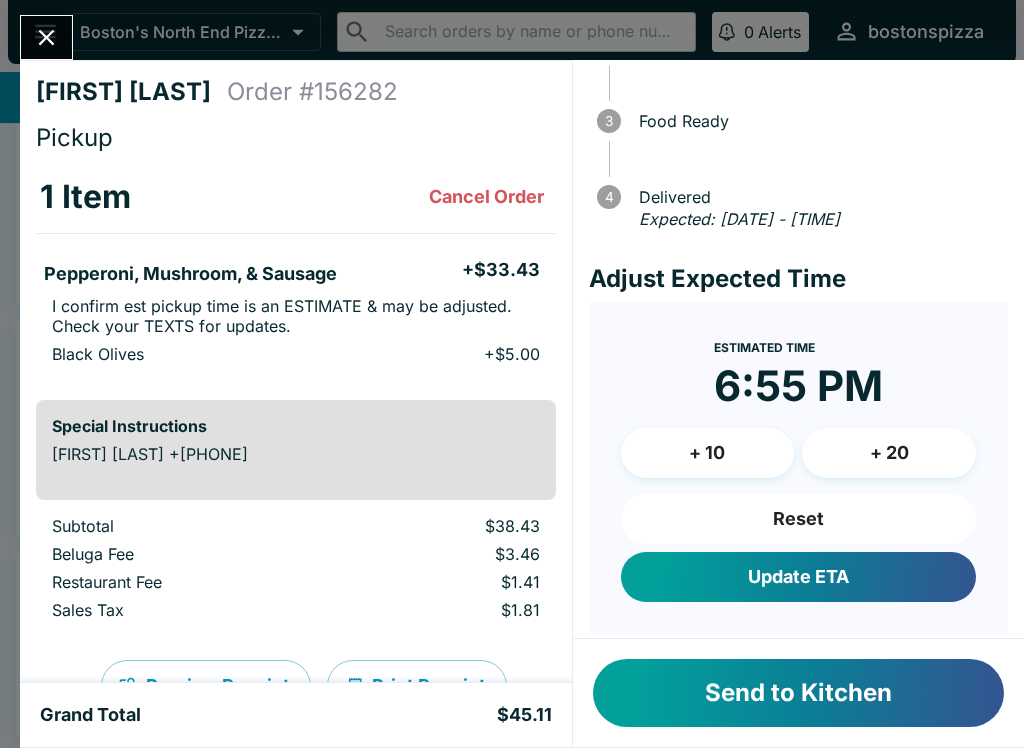 scroll, scrollTop: 164, scrollLeft: 0, axis: vertical 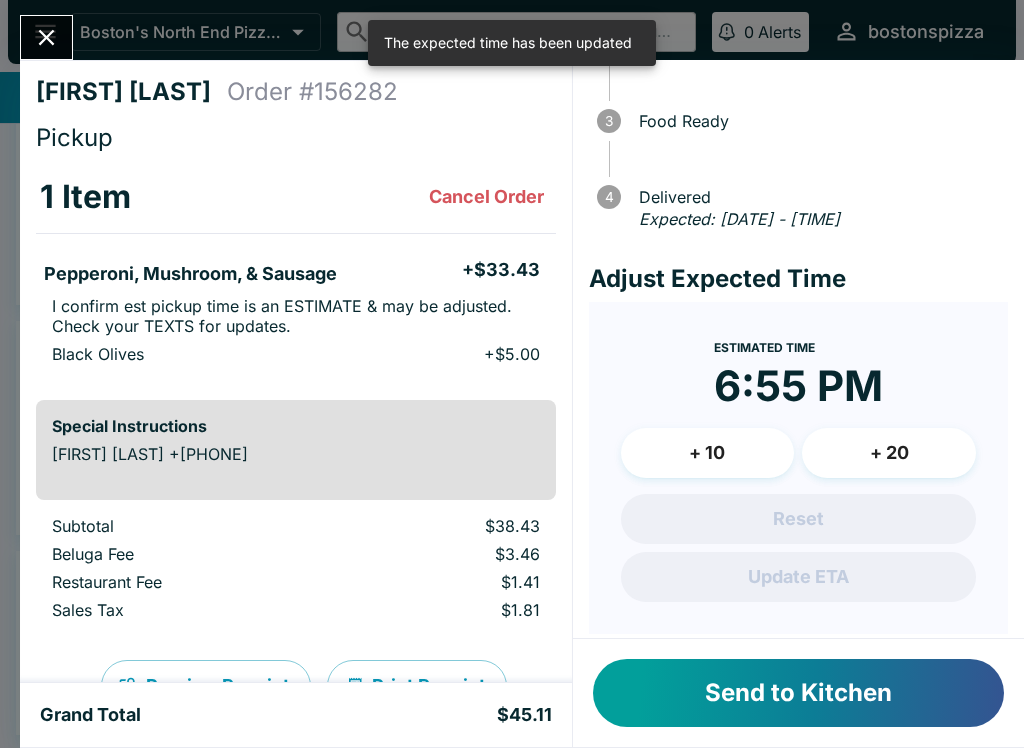 click on "Send to Kitchen" at bounding box center (798, 693) 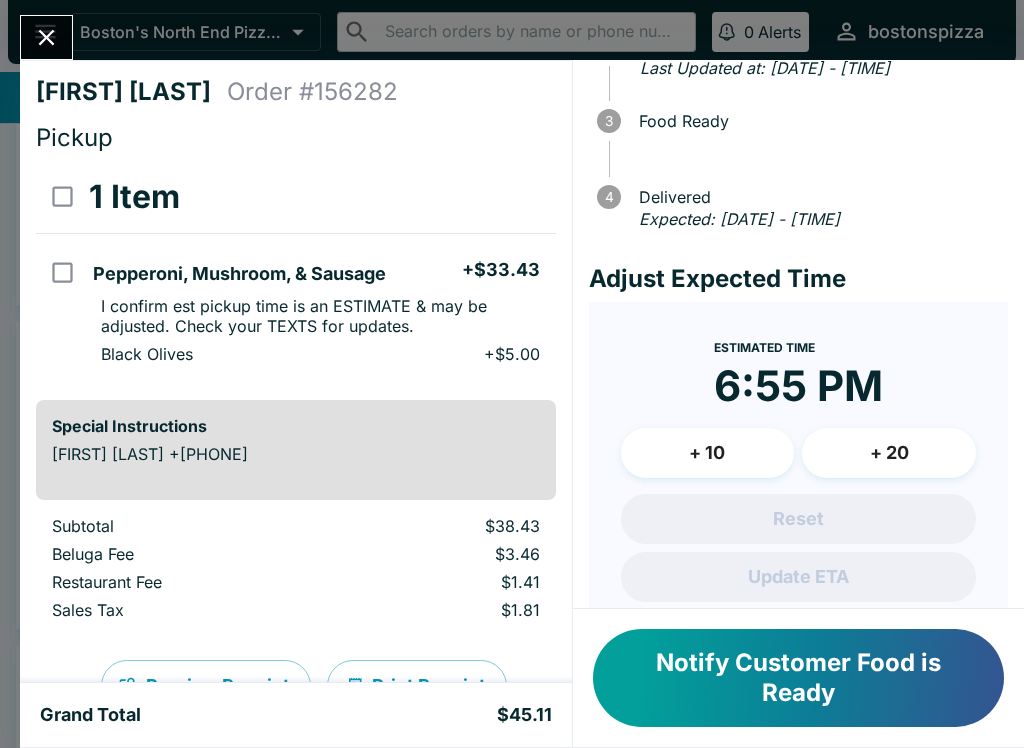 click 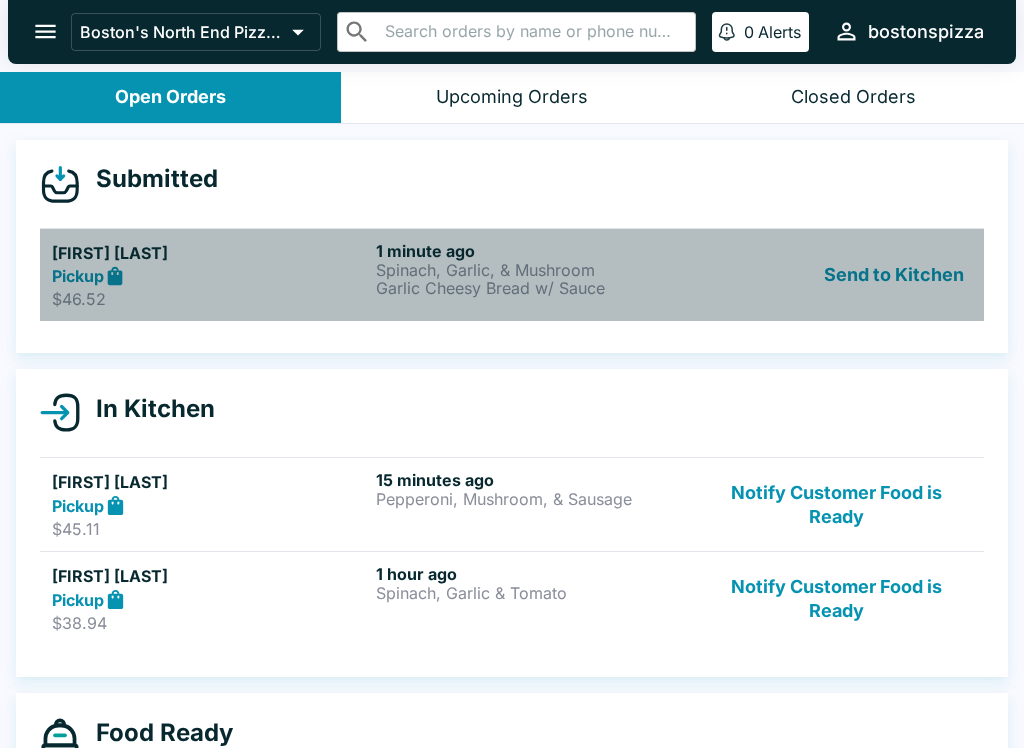 scroll, scrollTop: 0, scrollLeft: 0, axis: both 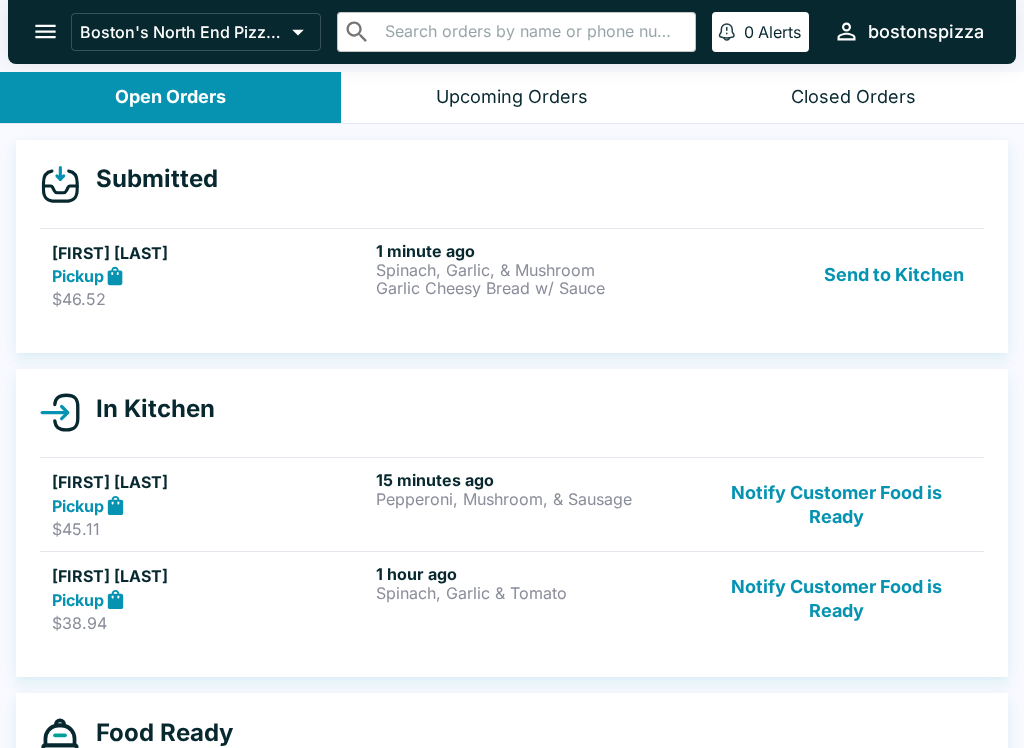 click on "Pickup" at bounding box center (210, 276) 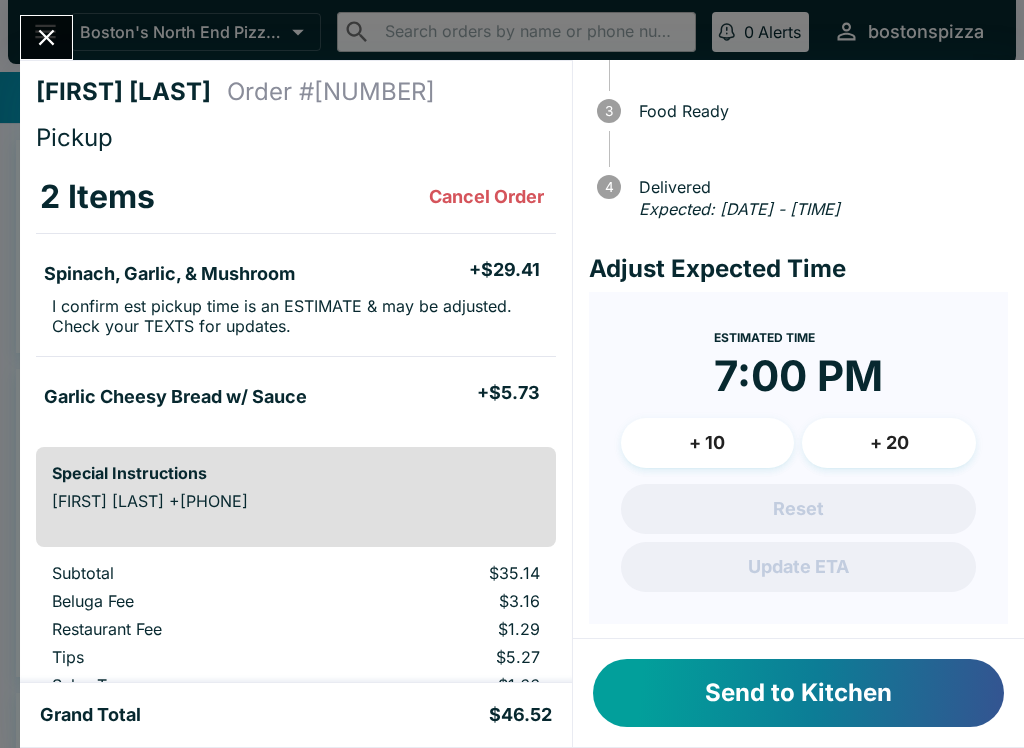 click on "+ 10" at bounding box center (708, 443) 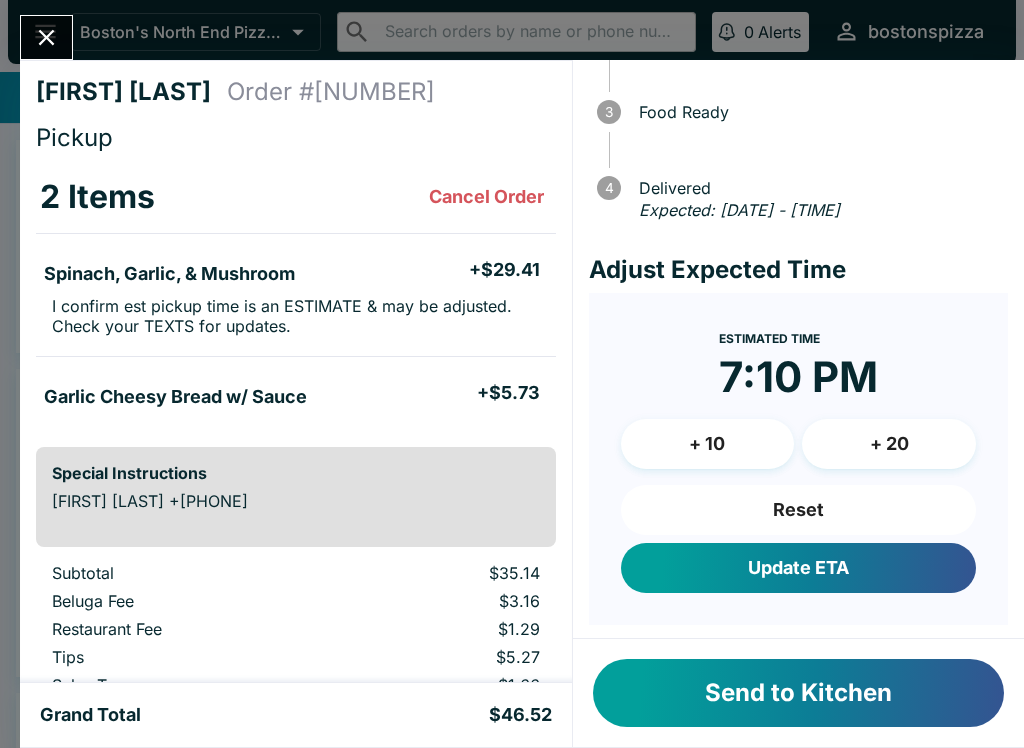 click on "Update ETA" at bounding box center (798, 568) 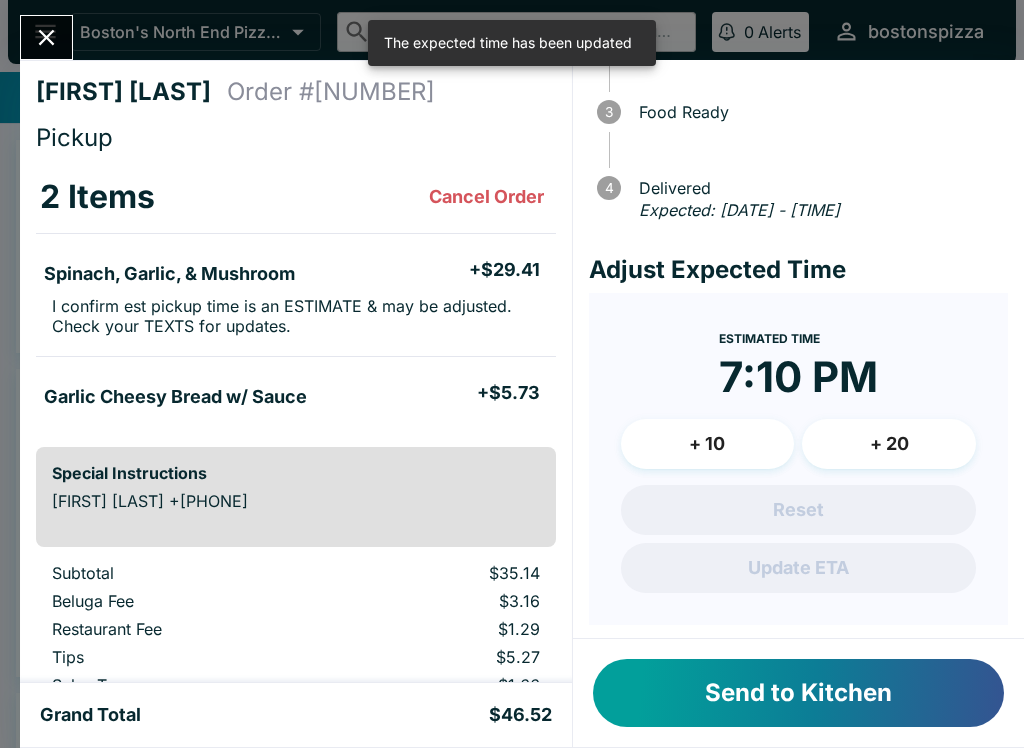 click on "Send to Kitchen" at bounding box center [798, 693] 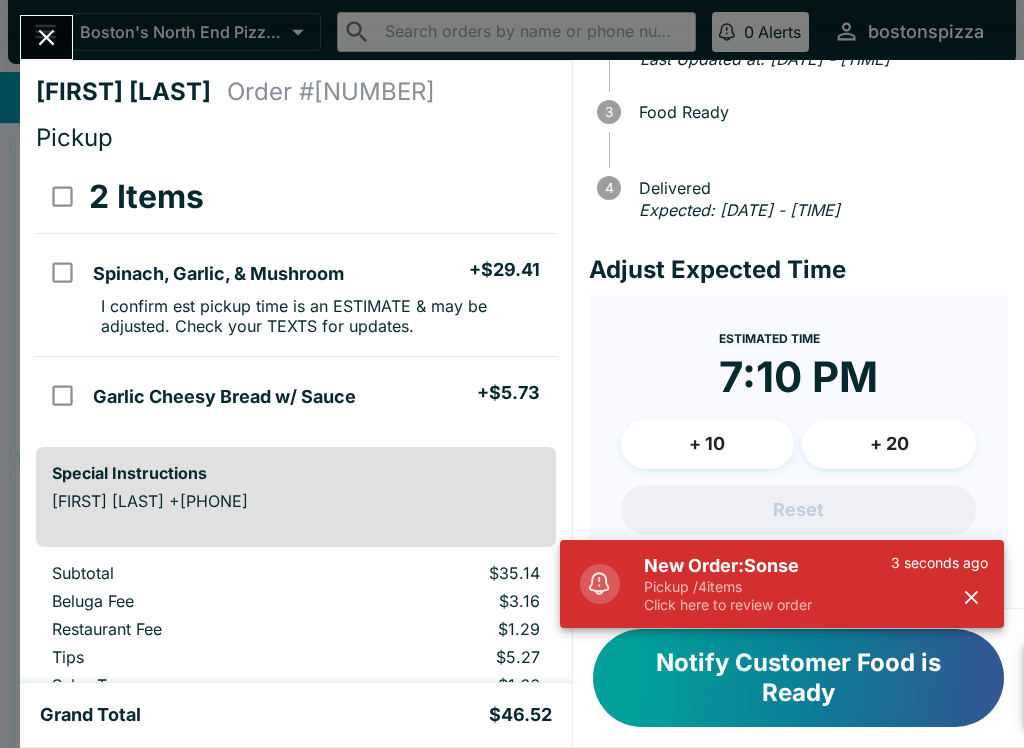 click at bounding box center (46, 37) 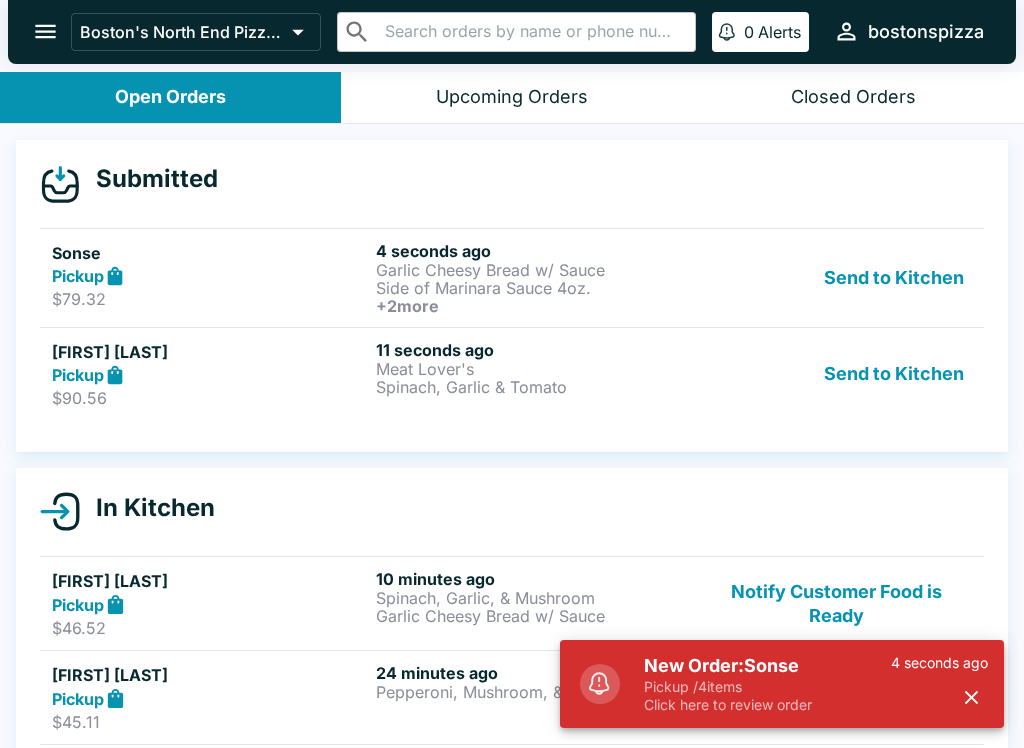 click on "Pickup" at bounding box center [210, 375] 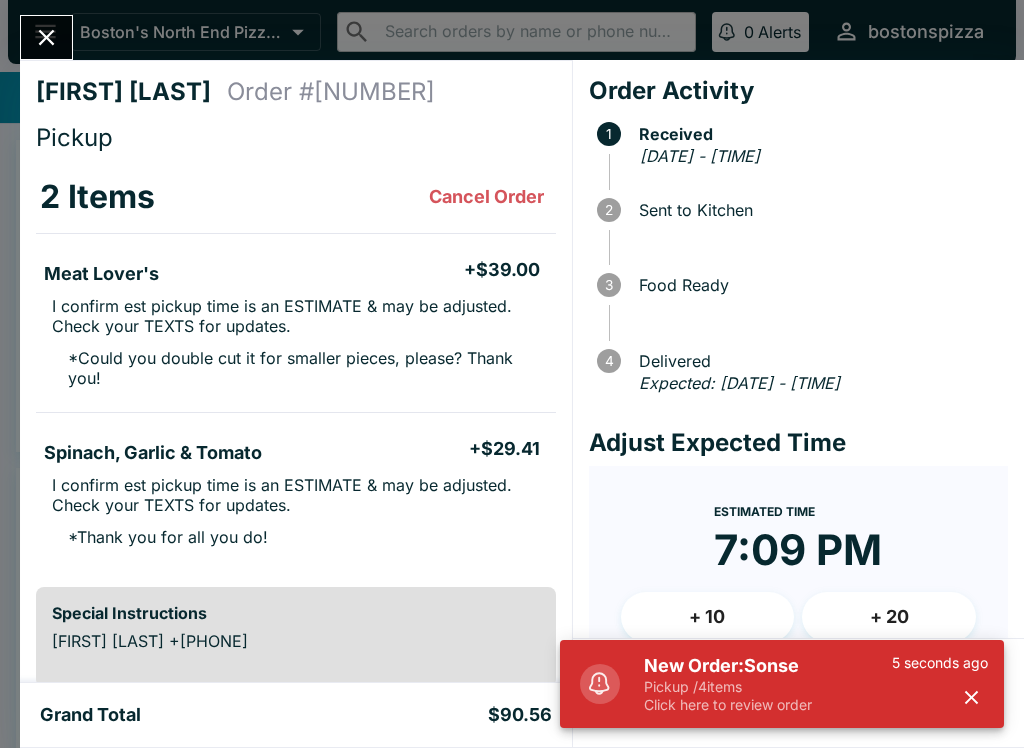 click 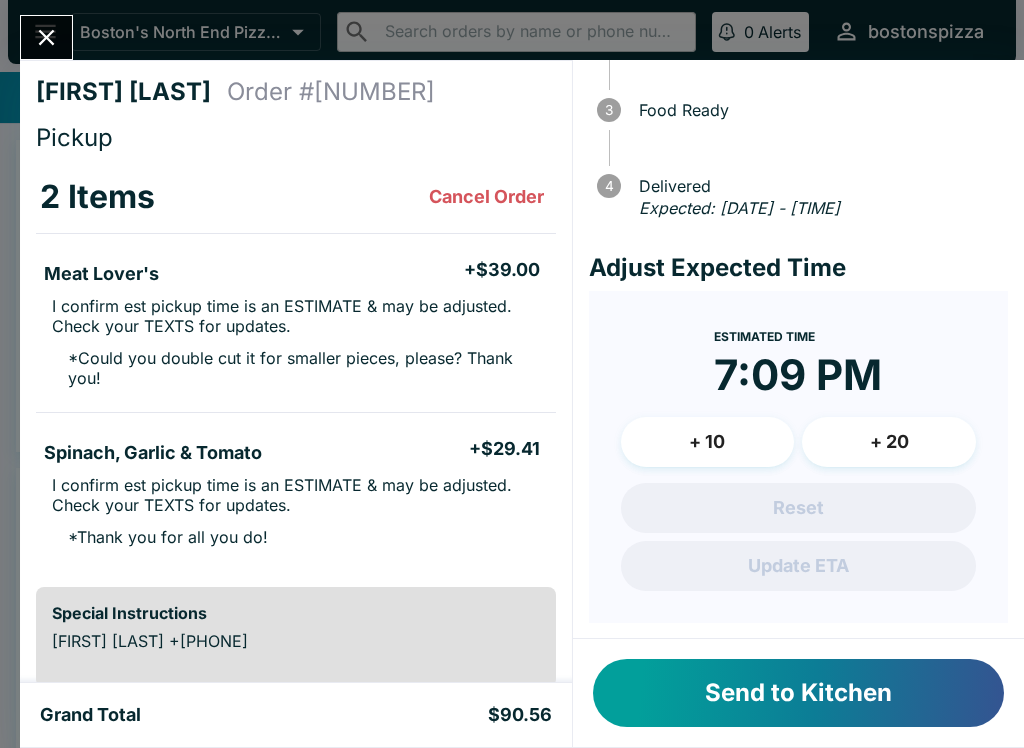 scroll, scrollTop: 173, scrollLeft: 0, axis: vertical 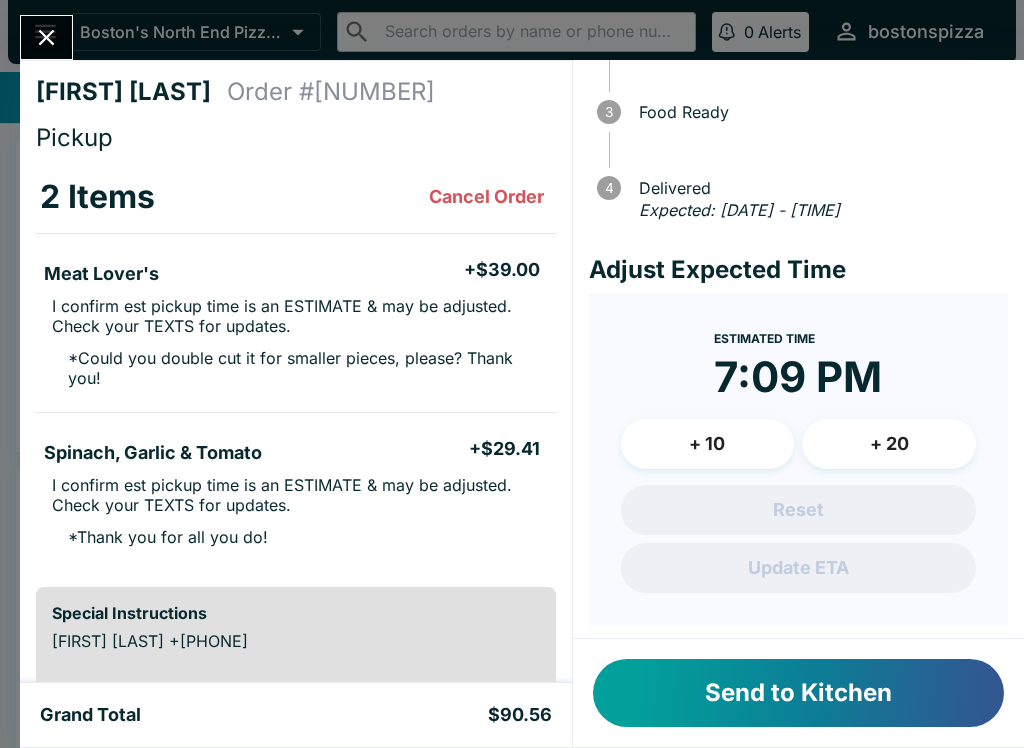 click on "+ 10" at bounding box center [708, 444] 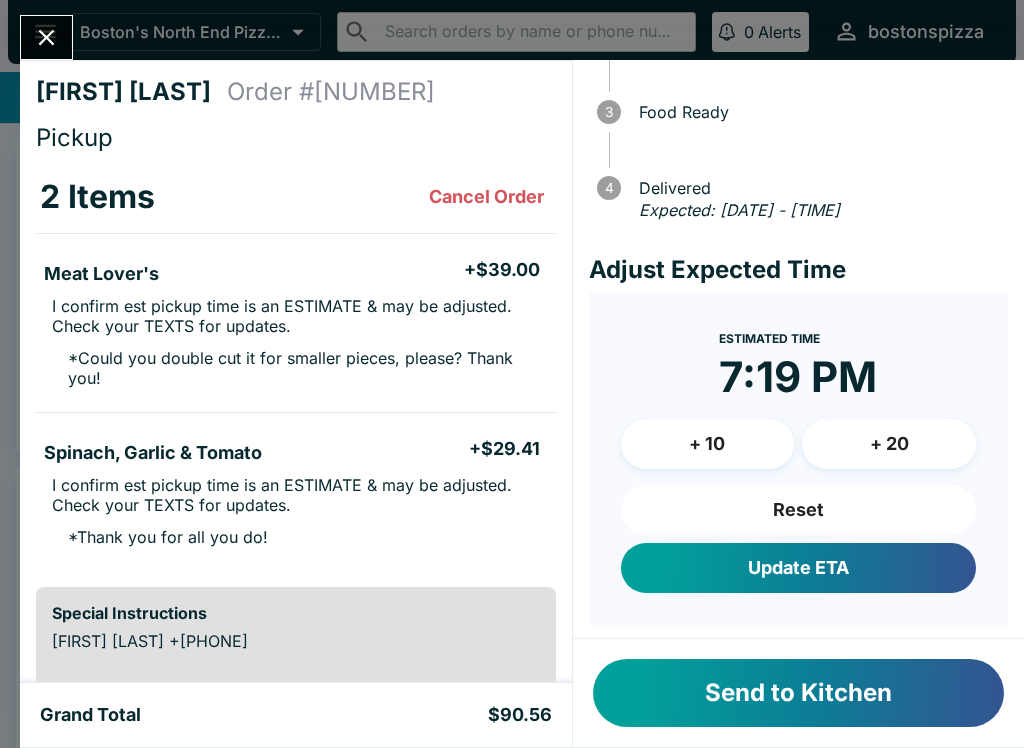 click on "Update ETA" at bounding box center (798, 568) 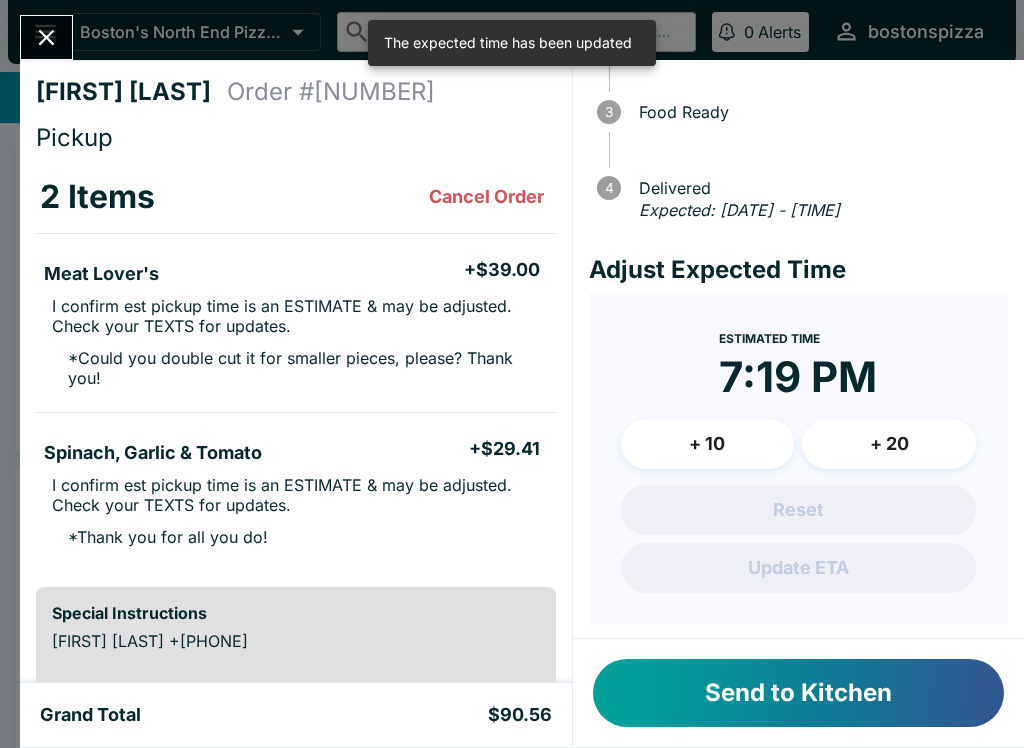 click on "Send to Kitchen" at bounding box center [798, 693] 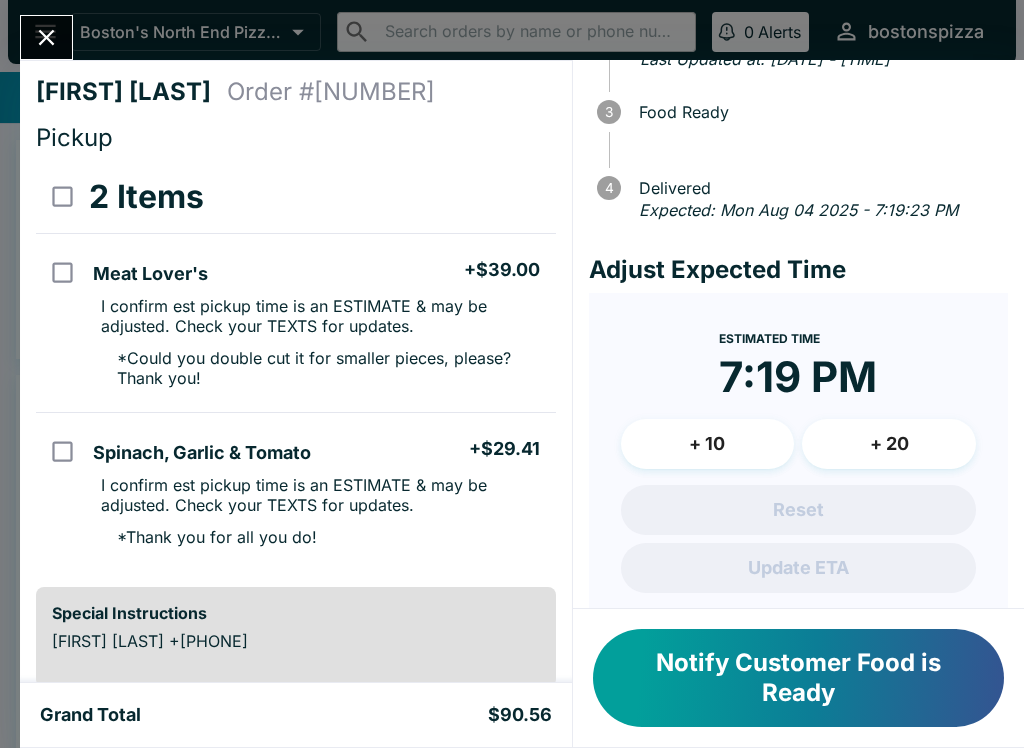 click at bounding box center (46, 37) 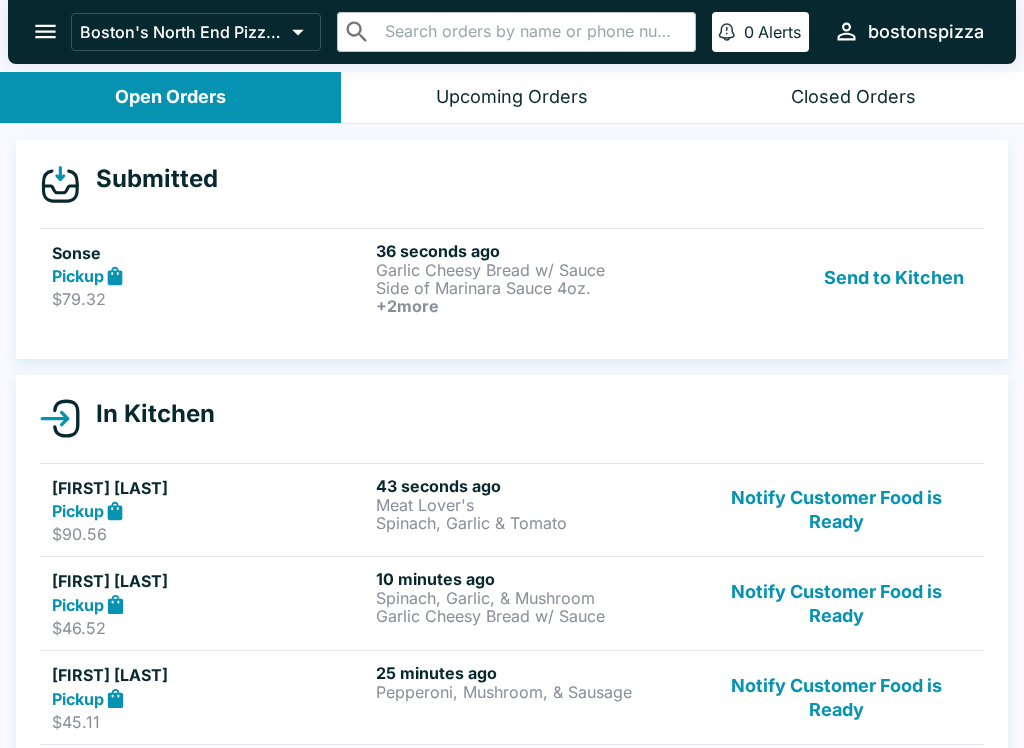 click on "$79.32" at bounding box center (210, 299) 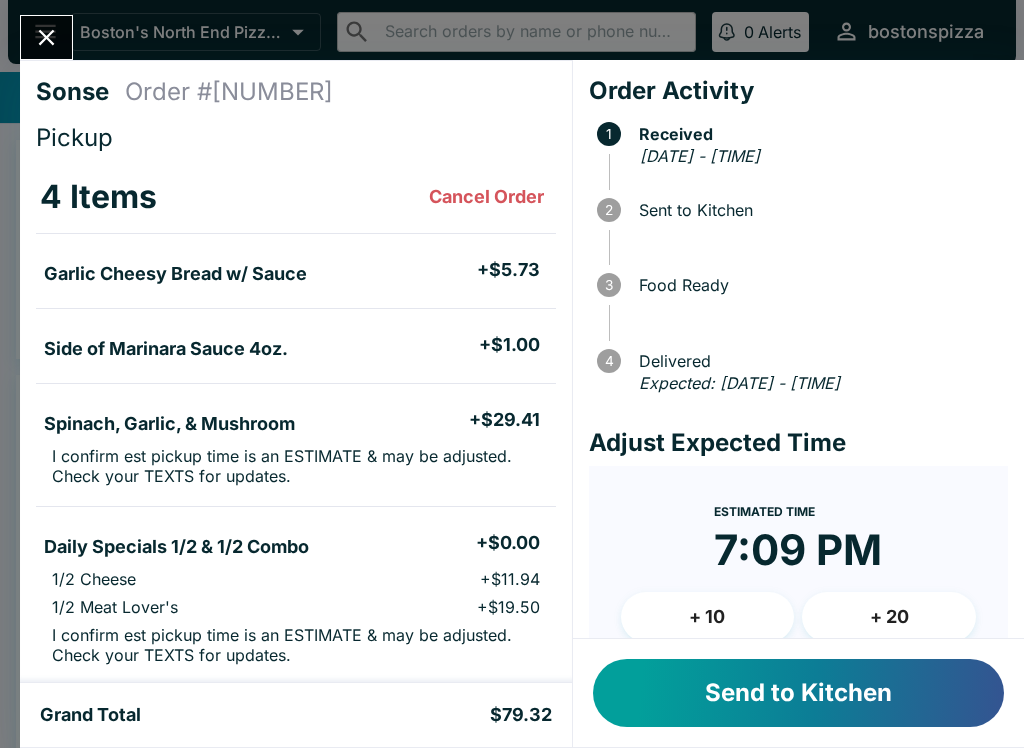 click on "+ 10" at bounding box center (708, 617) 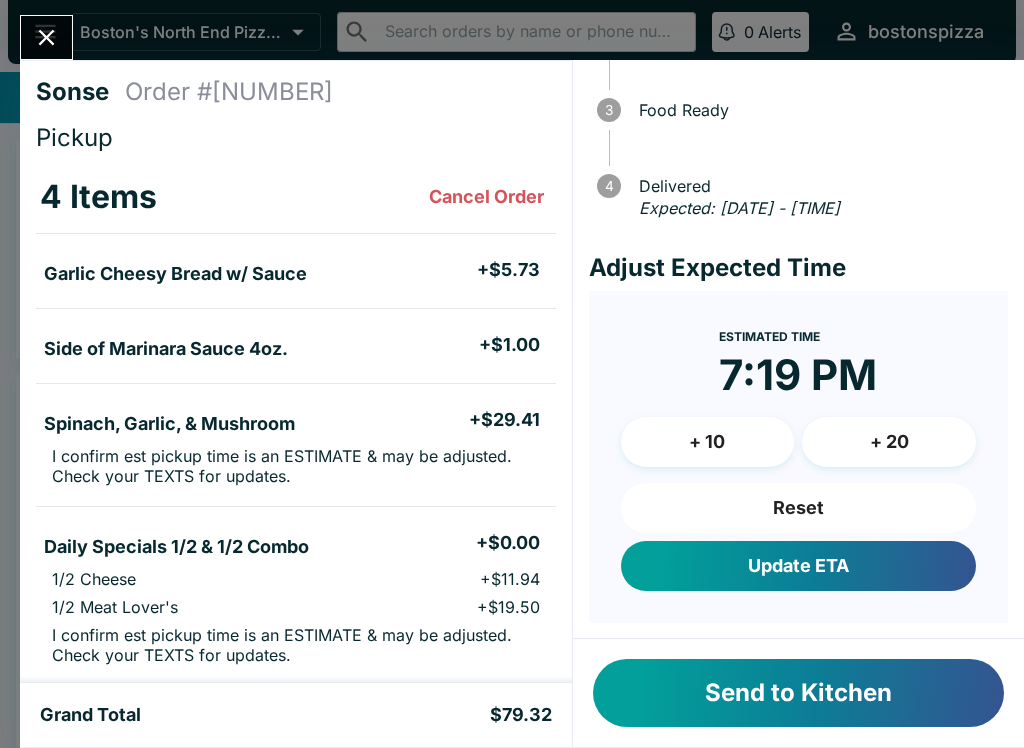 scroll, scrollTop: 173, scrollLeft: 0, axis: vertical 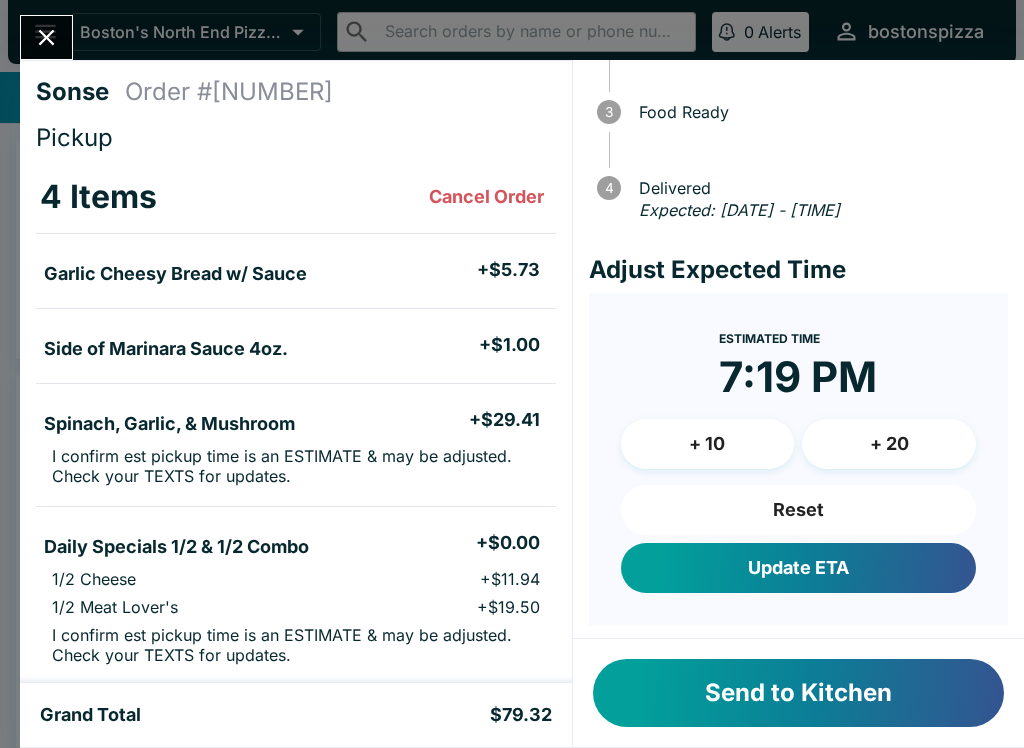 click on "Update ETA" at bounding box center (798, 568) 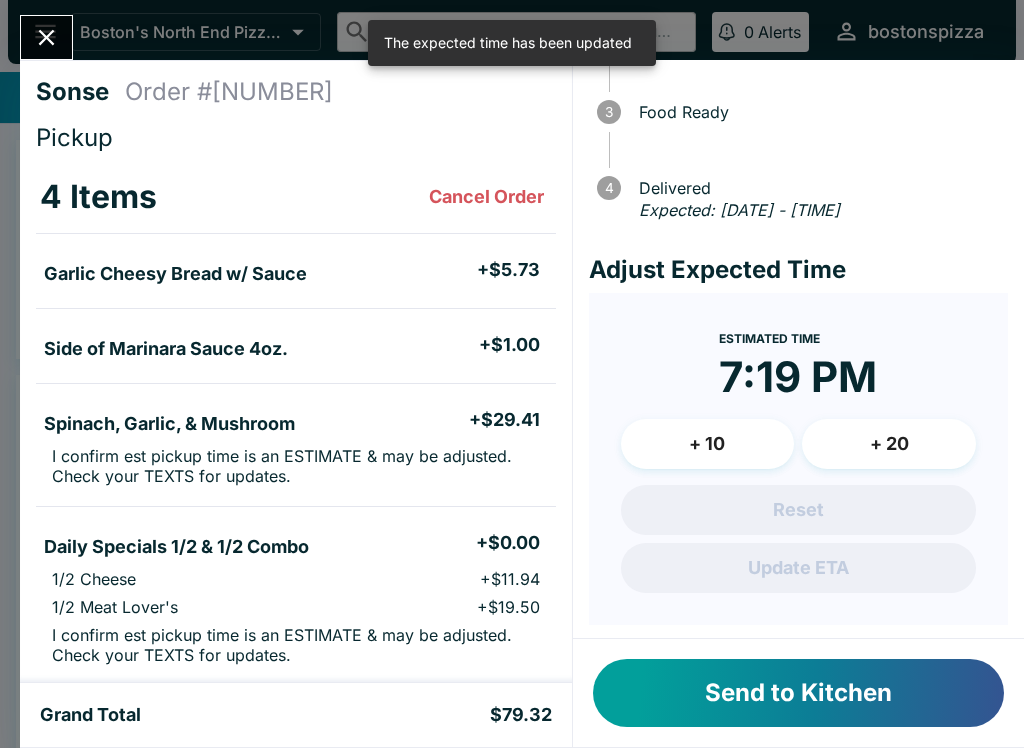 click on "Send to Kitchen" at bounding box center [798, 693] 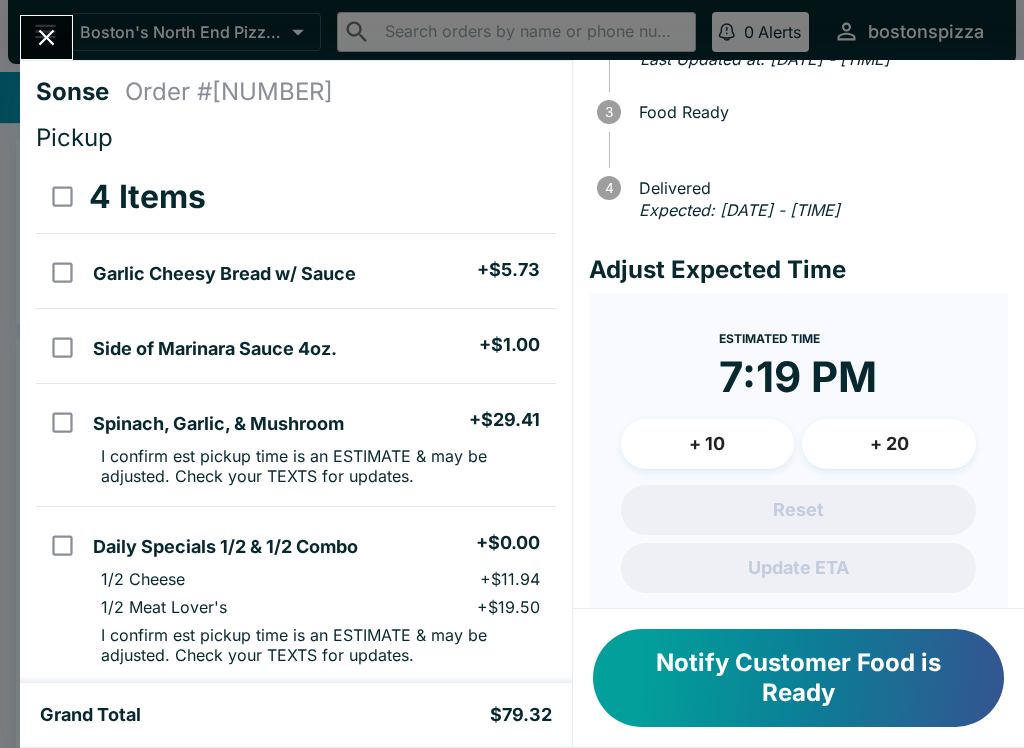 scroll, scrollTop: 0, scrollLeft: 0, axis: both 